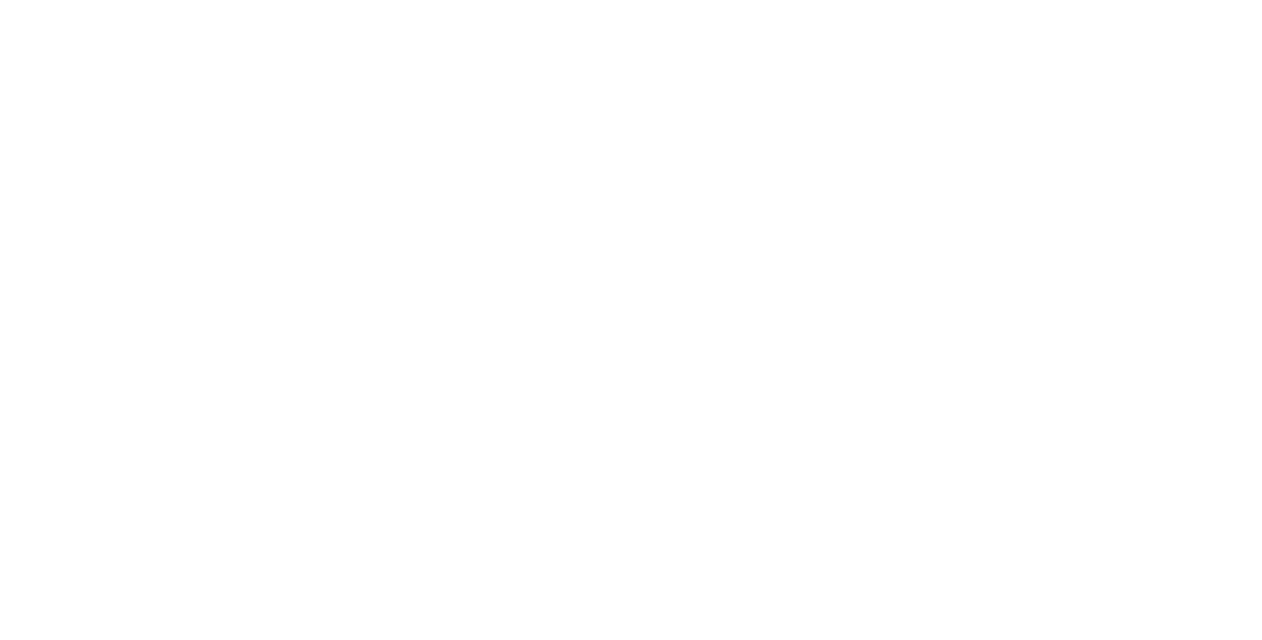 scroll, scrollTop: 0, scrollLeft: 0, axis: both 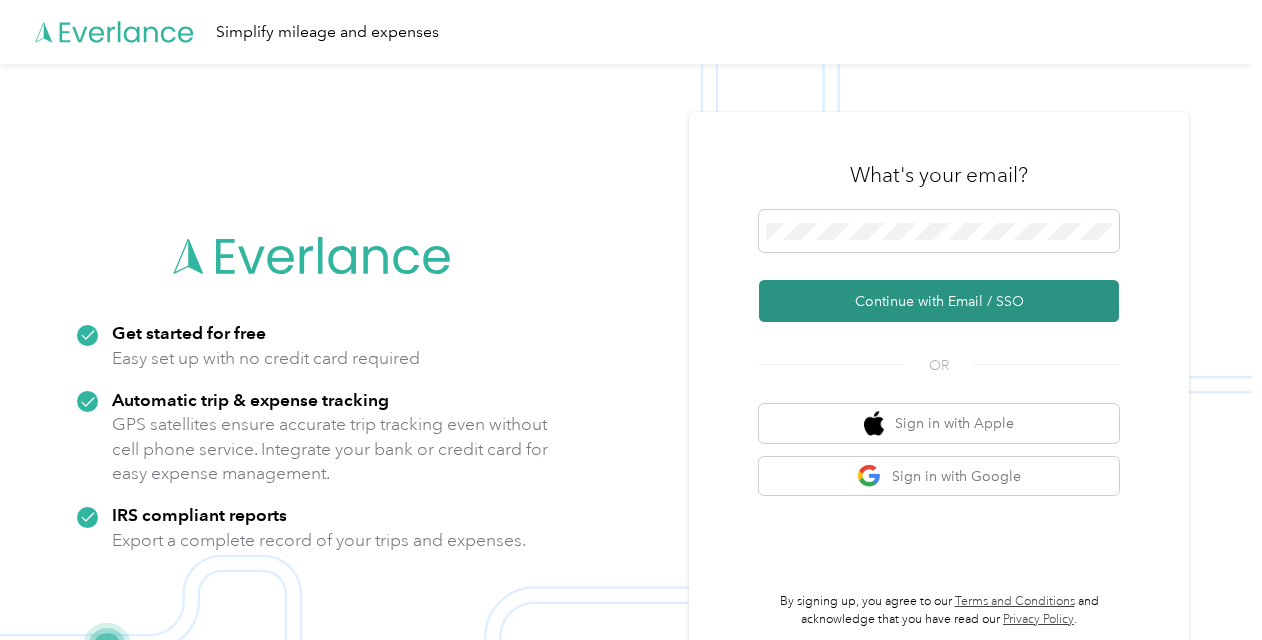 click on "Continue with Email / SSO" at bounding box center [939, 301] 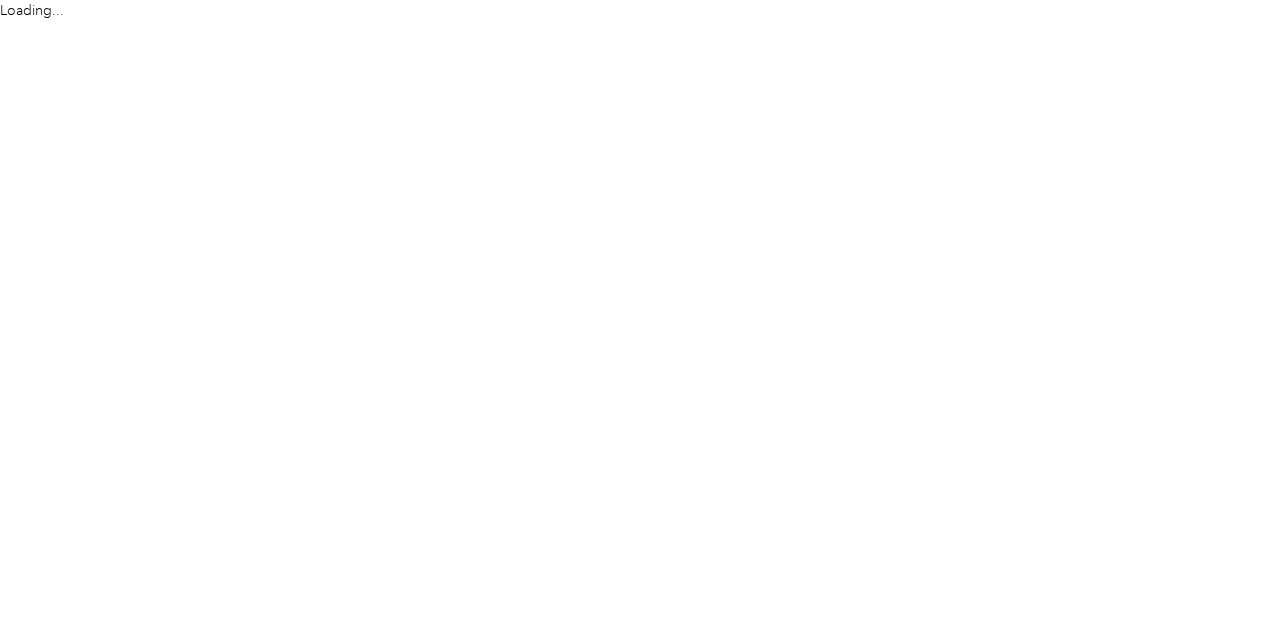 scroll, scrollTop: 0, scrollLeft: 0, axis: both 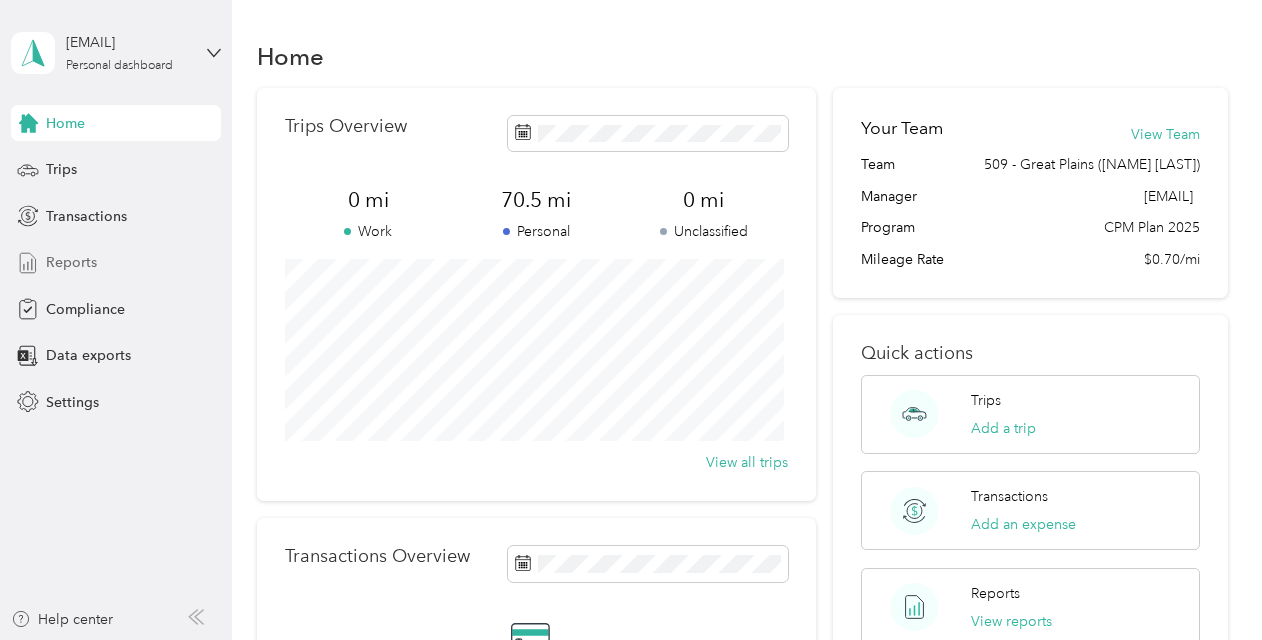 click on "Reports" at bounding box center (71, 262) 